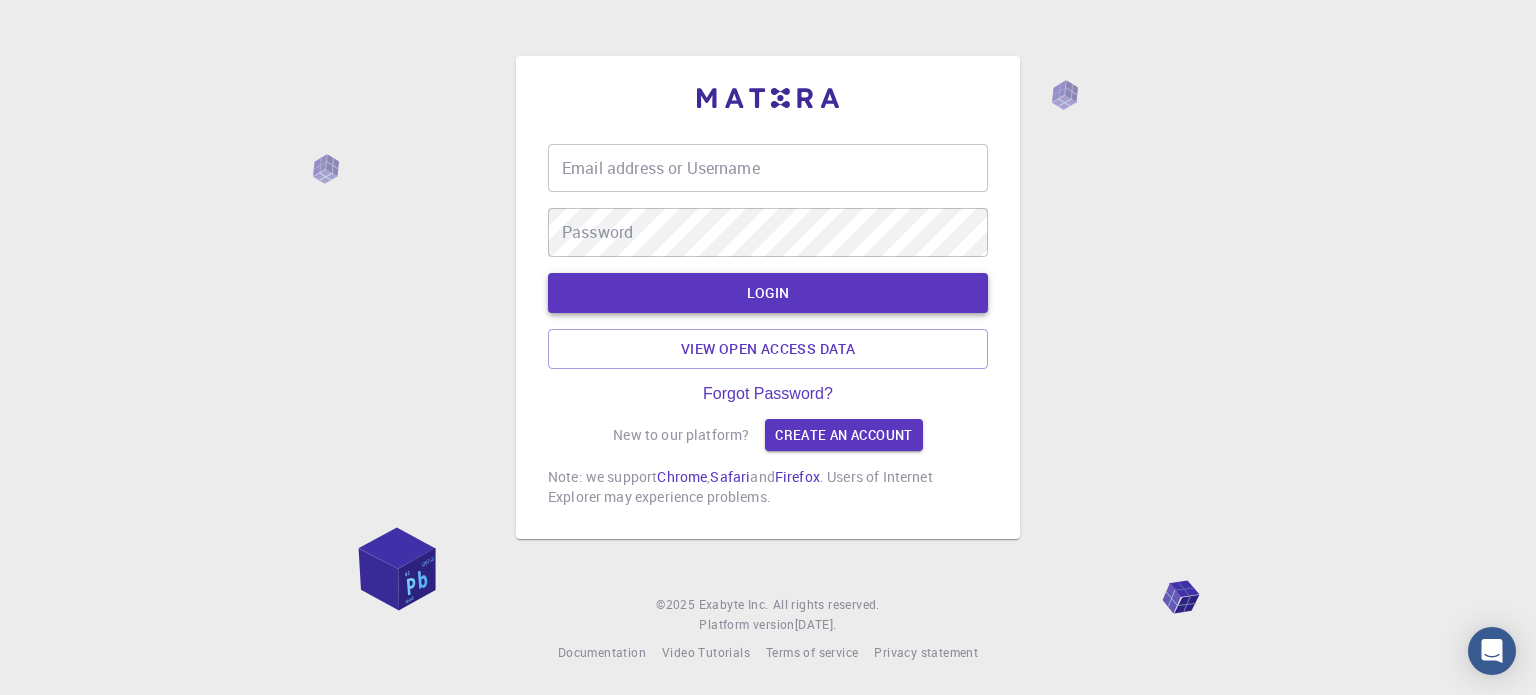 scroll, scrollTop: 0, scrollLeft: 0, axis: both 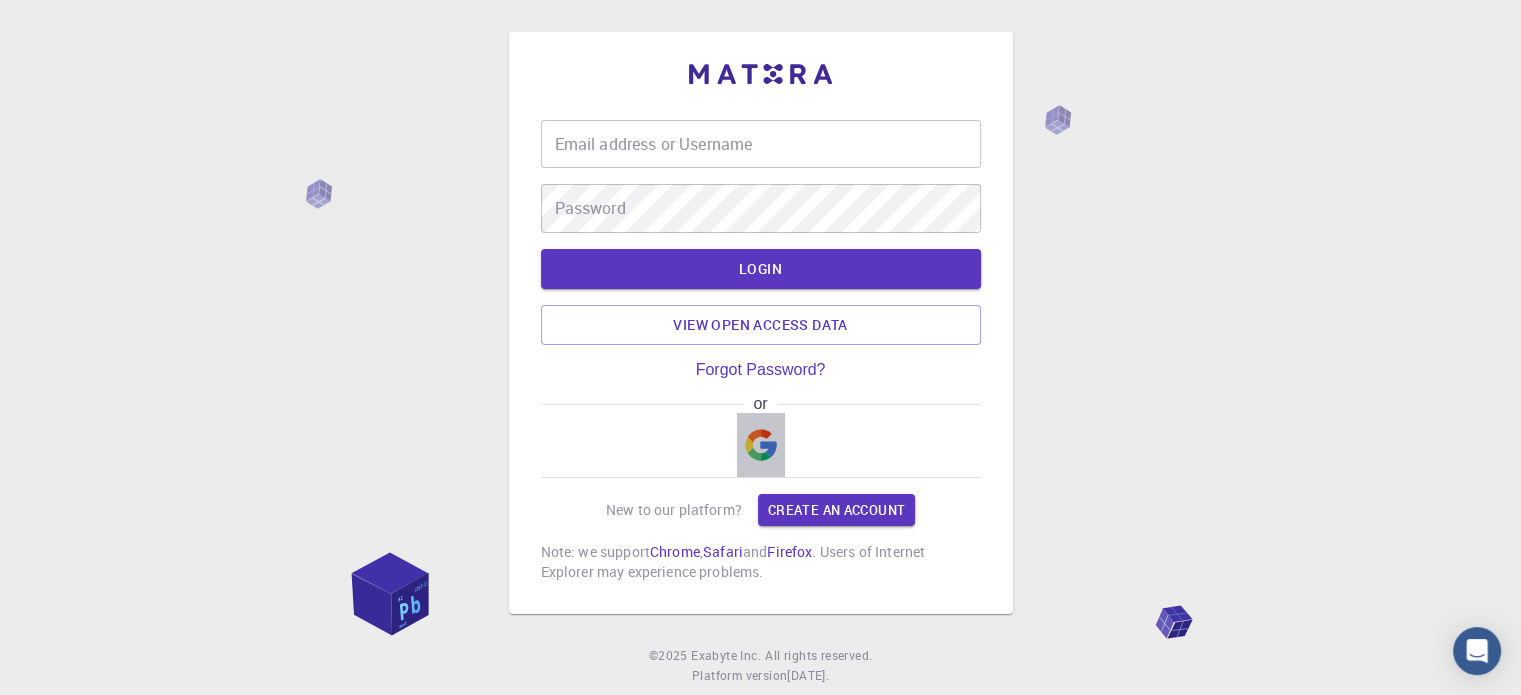 click at bounding box center (761, 445) 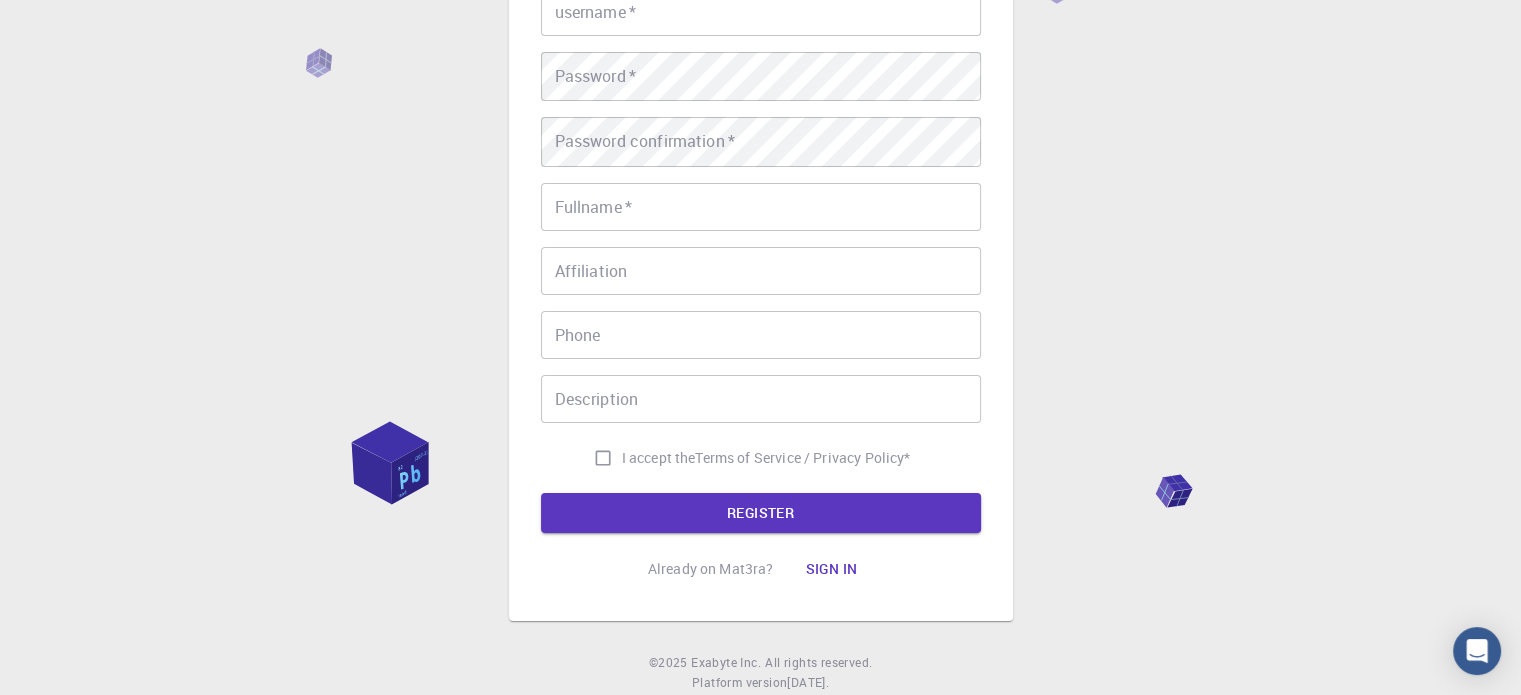 scroll, scrollTop: 286, scrollLeft: 0, axis: vertical 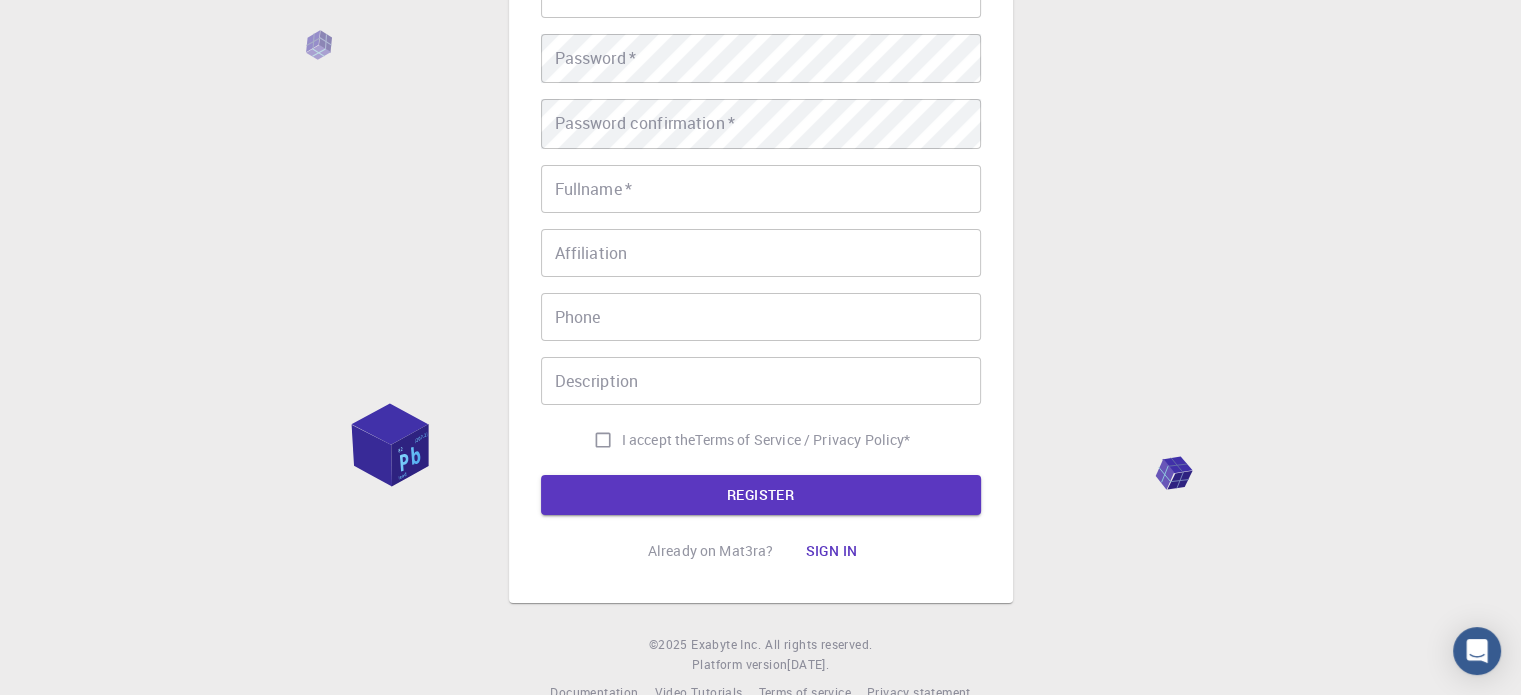 click on "Email   * mmazharfareedpk@gmail.com Email   * username   * username   * Password   * Password   * Password confirmation   * Password confirmation   * Fullname   * Fullname   * Affiliation Affiliation Phone Phone Description Description I accept the  Terms of Service / Privacy Policy  *" at bounding box center (761, 182) 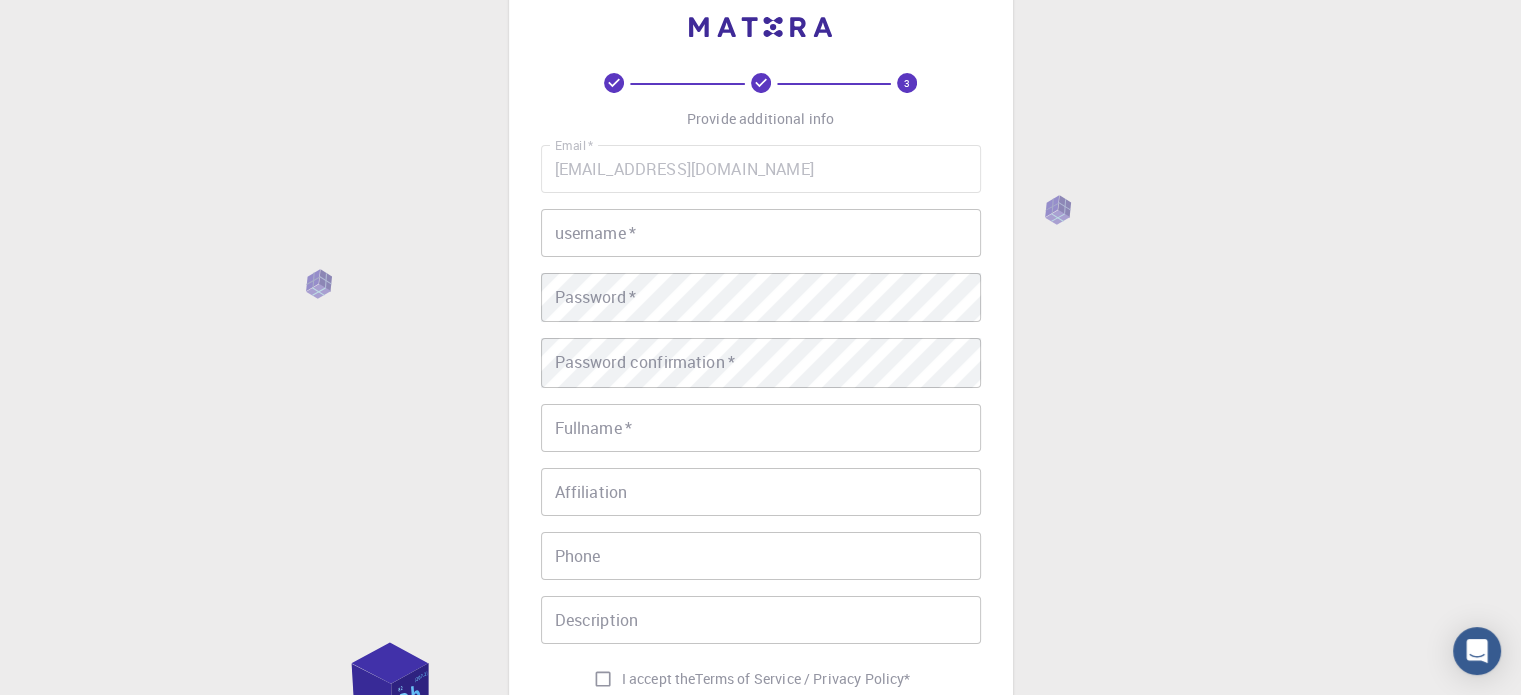 scroll, scrollTop: 46, scrollLeft: 0, axis: vertical 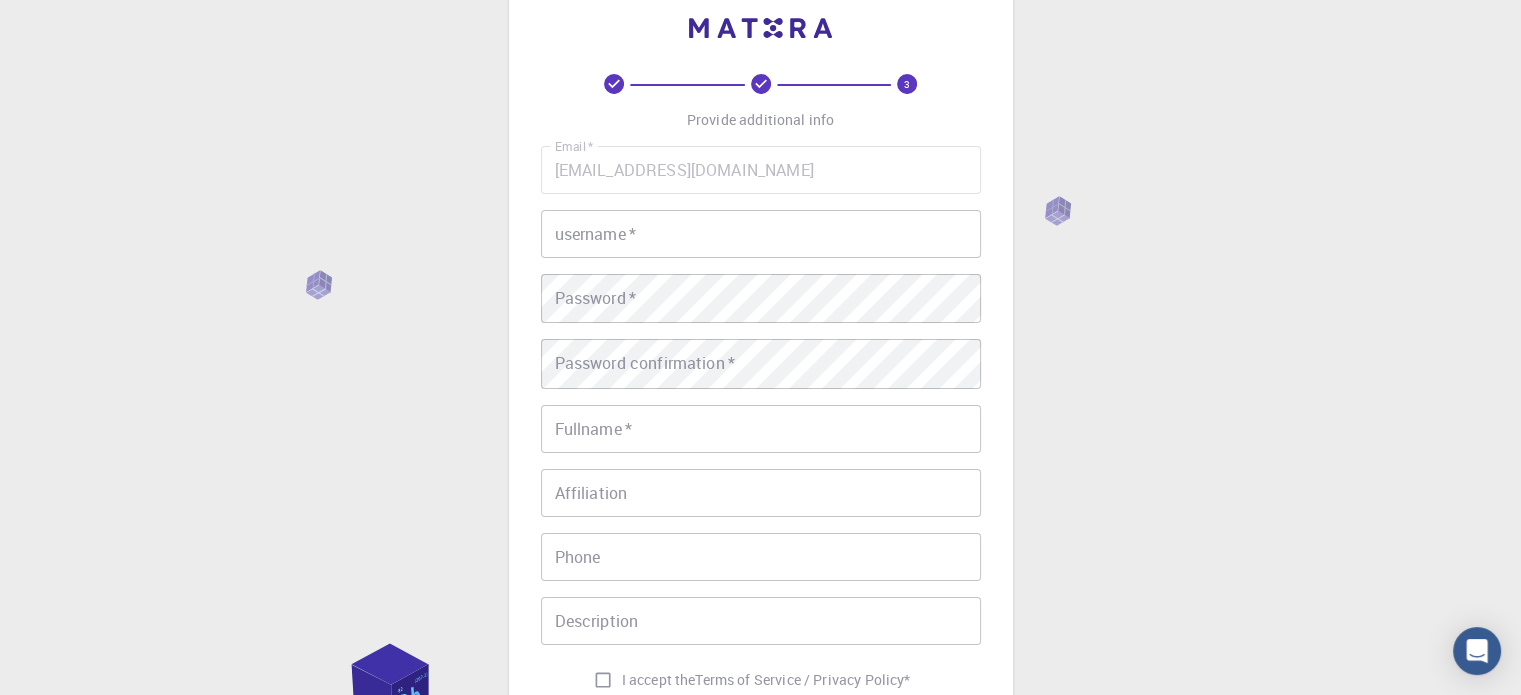 click on "username   * username   *" at bounding box center [761, 234] 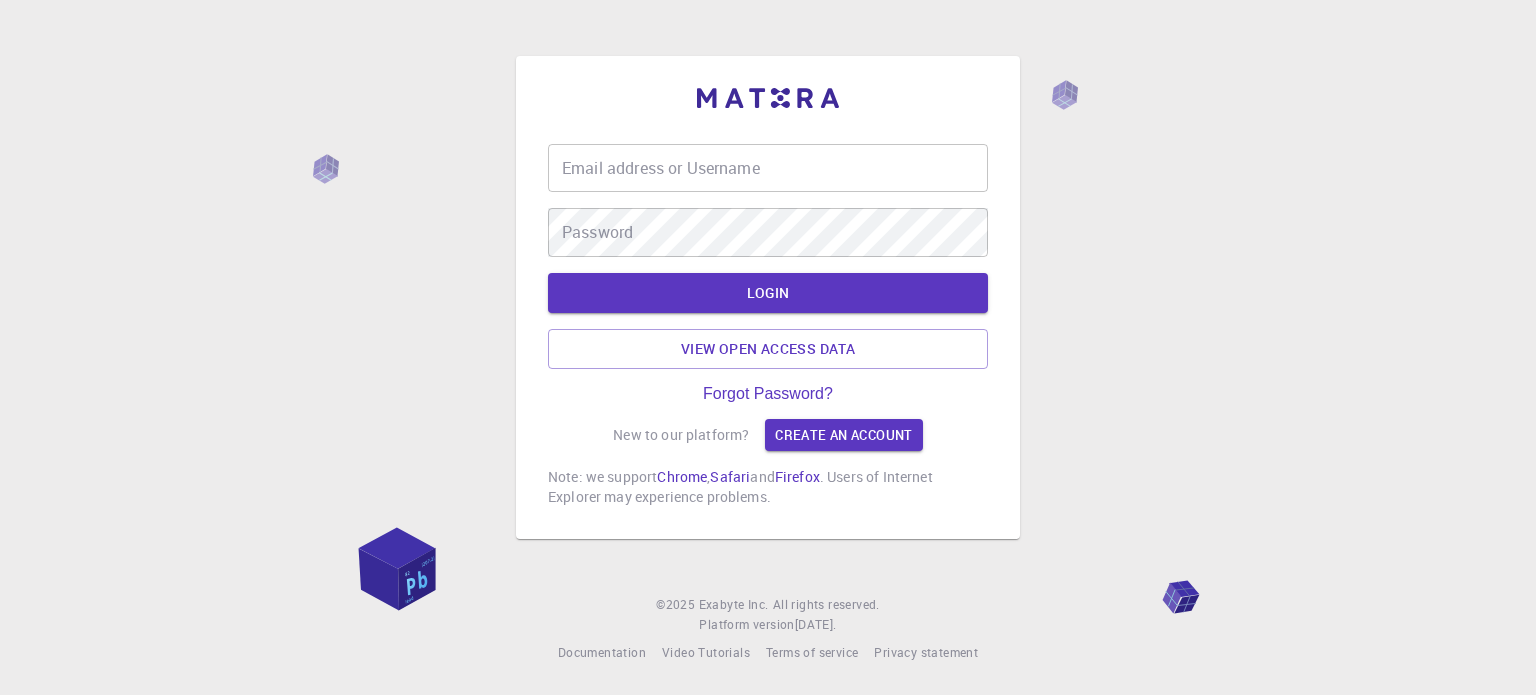scroll, scrollTop: 0, scrollLeft: 0, axis: both 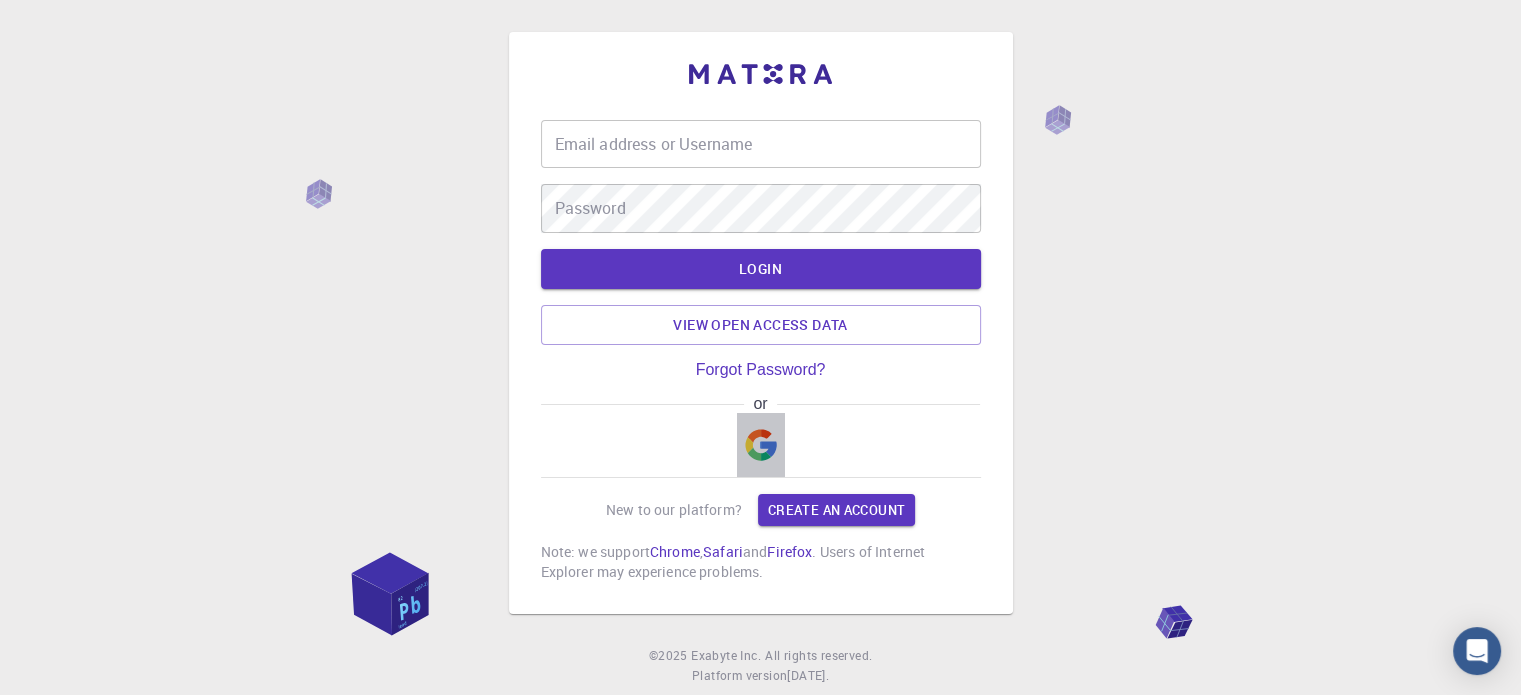 click at bounding box center [761, 445] 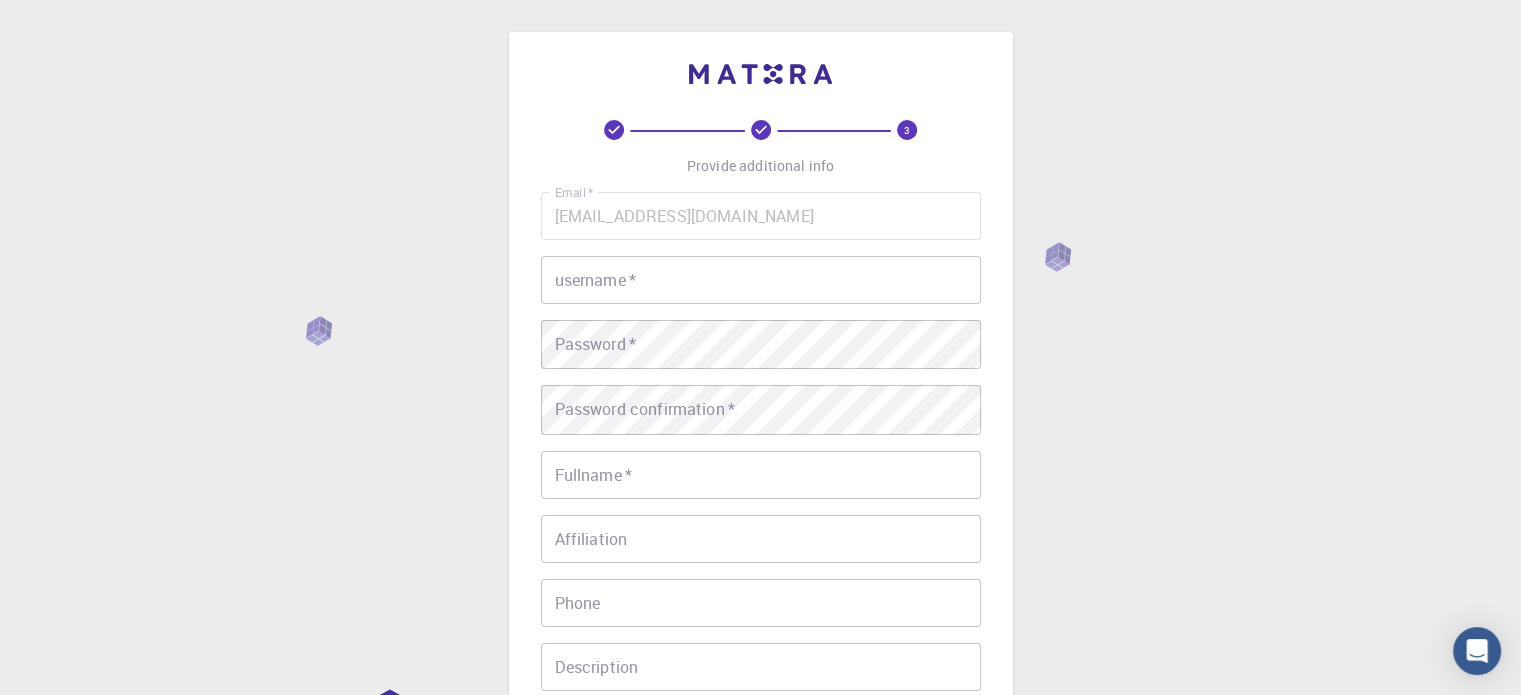 click on "Email   * [EMAIL_ADDRESS][DOMAIN_NAME] Email   * username   * username   * Password   * Password   * Password confirmation   * Password confirmation   * Fullname   * Fullname   * Affiliation Affiliation Phone Phone Description Description I accept the  Terms of Service / Privacy Policy  *" at bounding box center [761, 468] 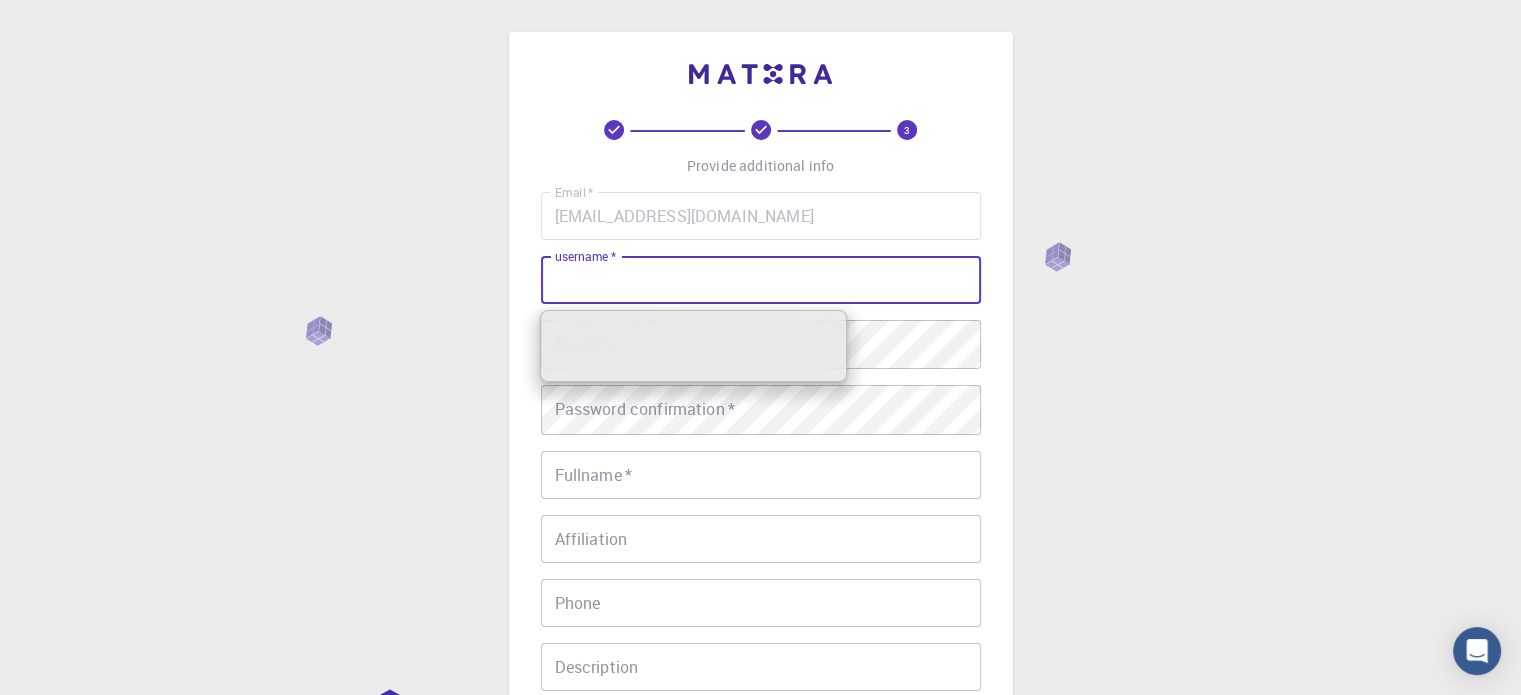 click on "username   *" at bounding box center (761, 280) 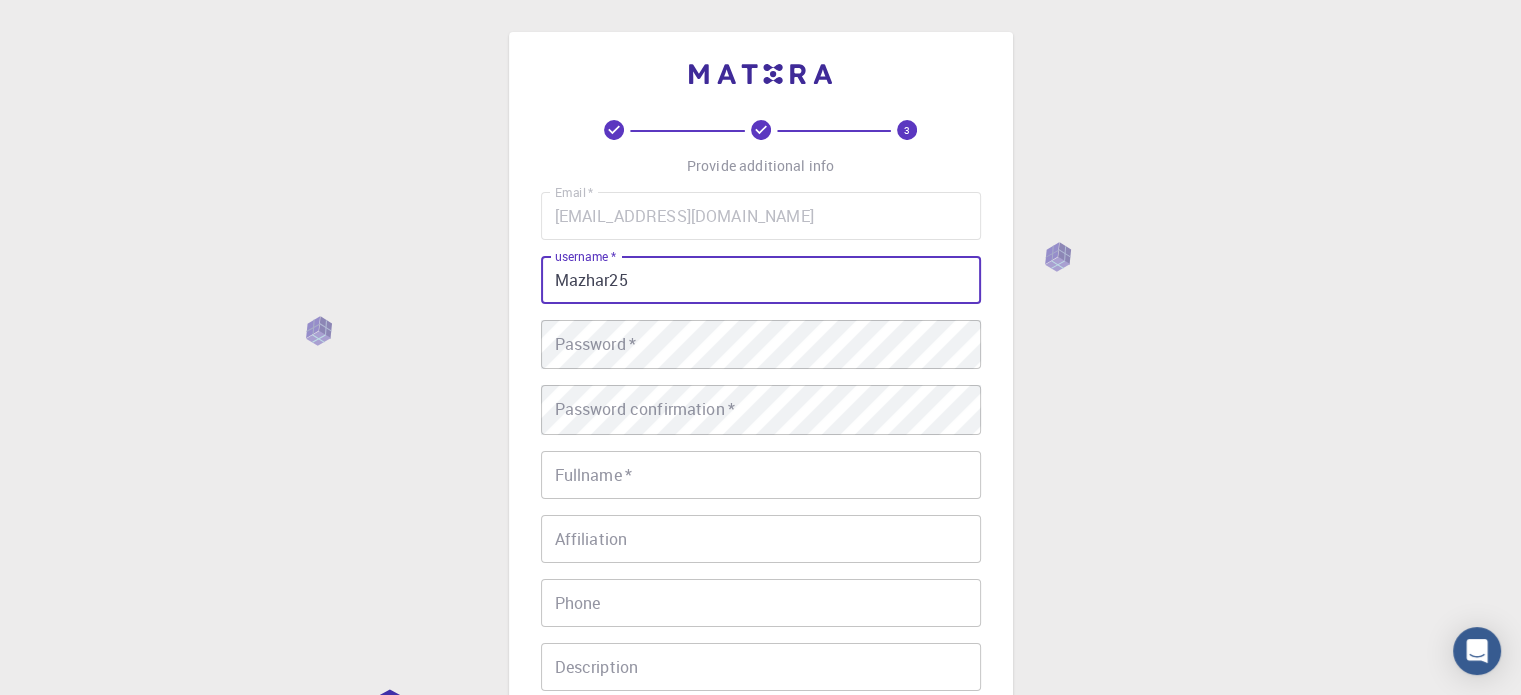 type on "Mazhar25" 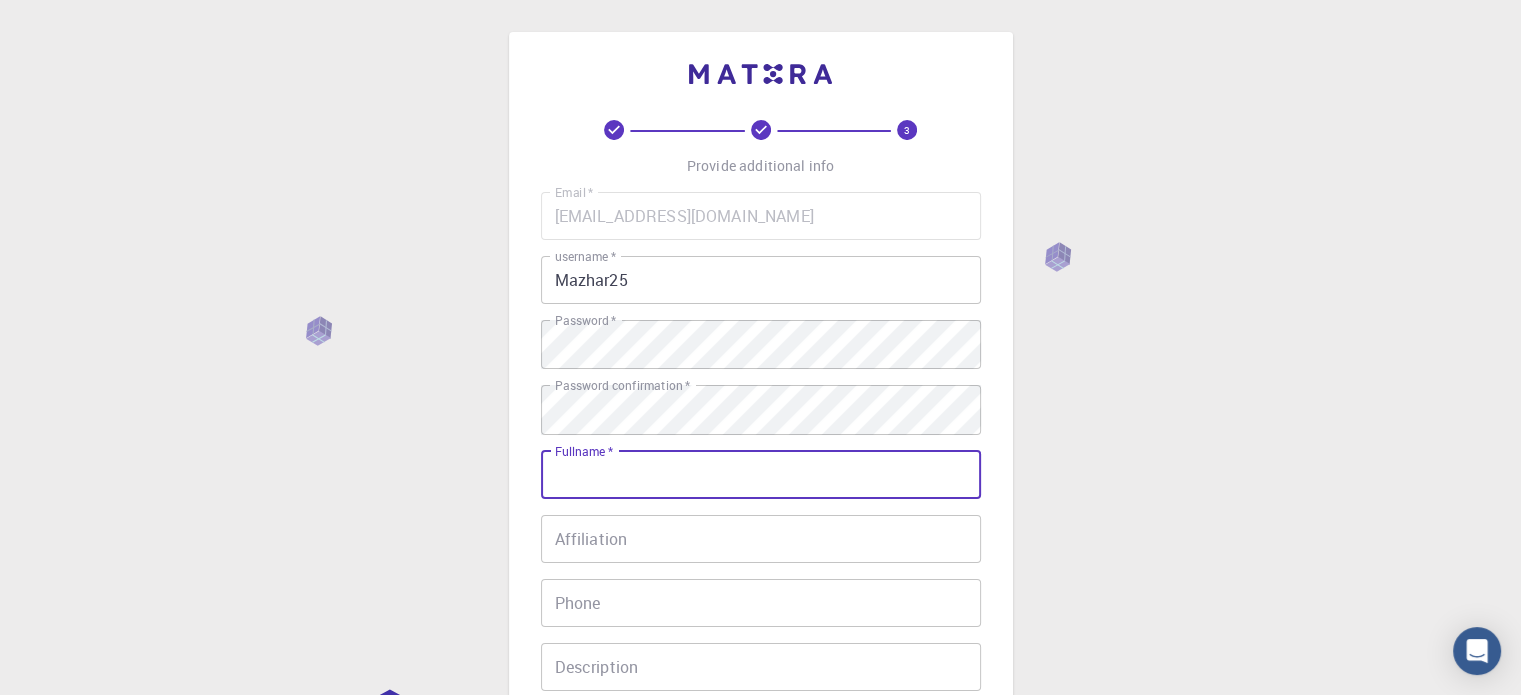 click on "Fullname   *" at bounding box center (761, 475) 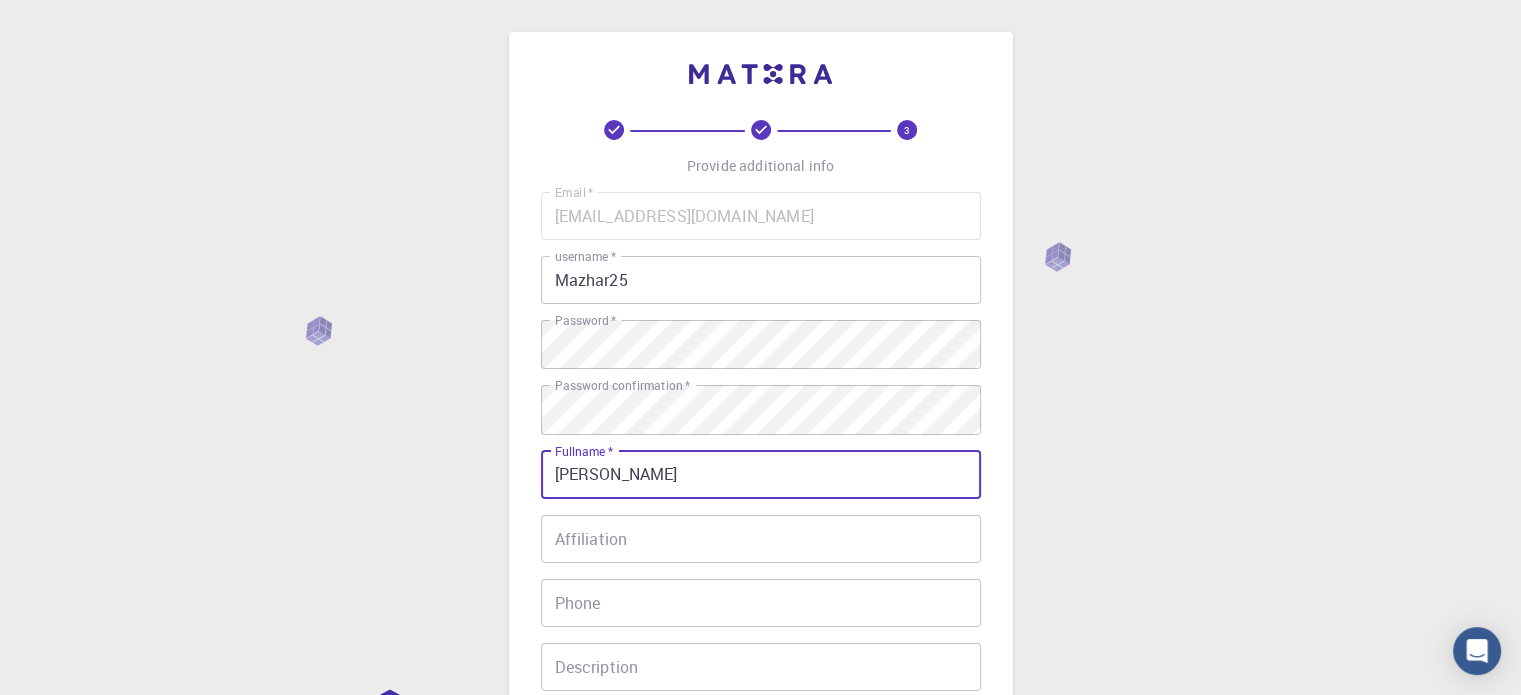 type on "[PERSON_NAME]" 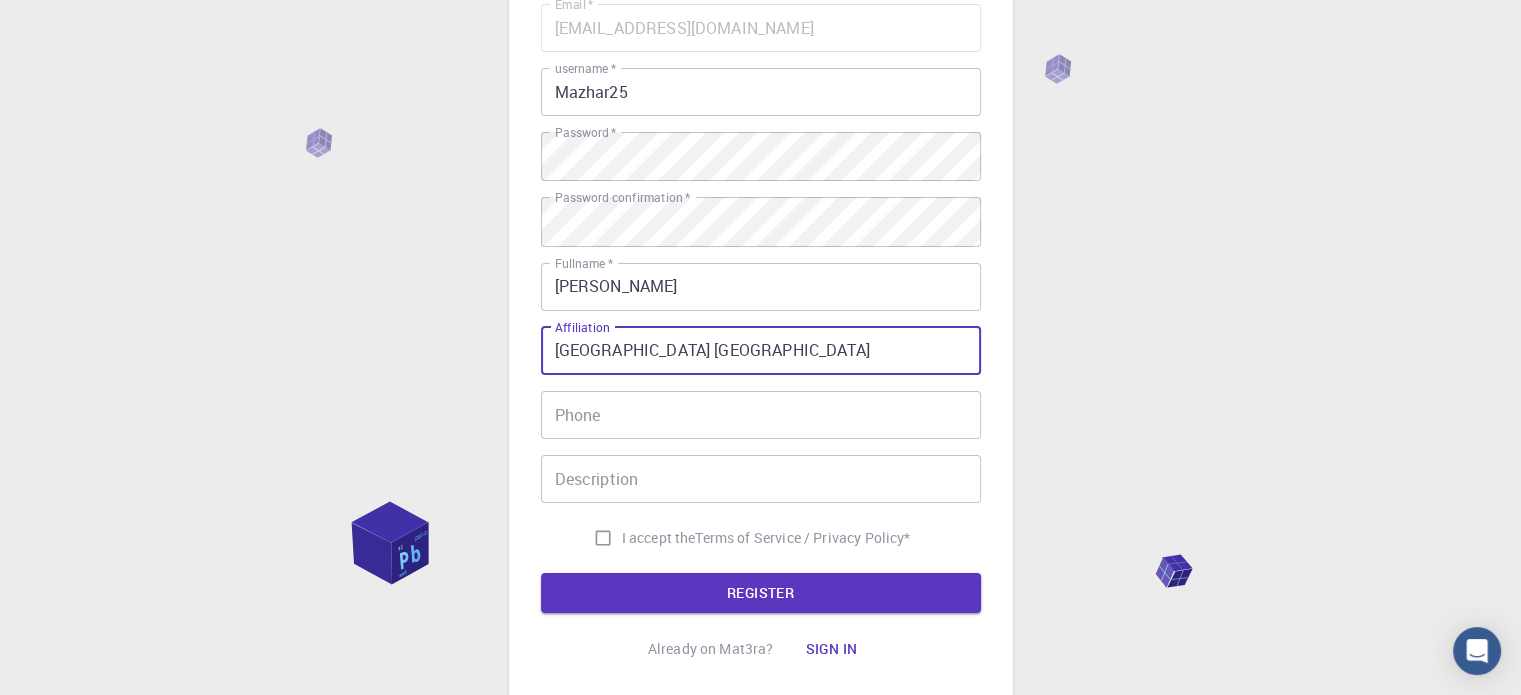 scroll, scrollTop: 219, scrollLeft: 0, axis: vertical 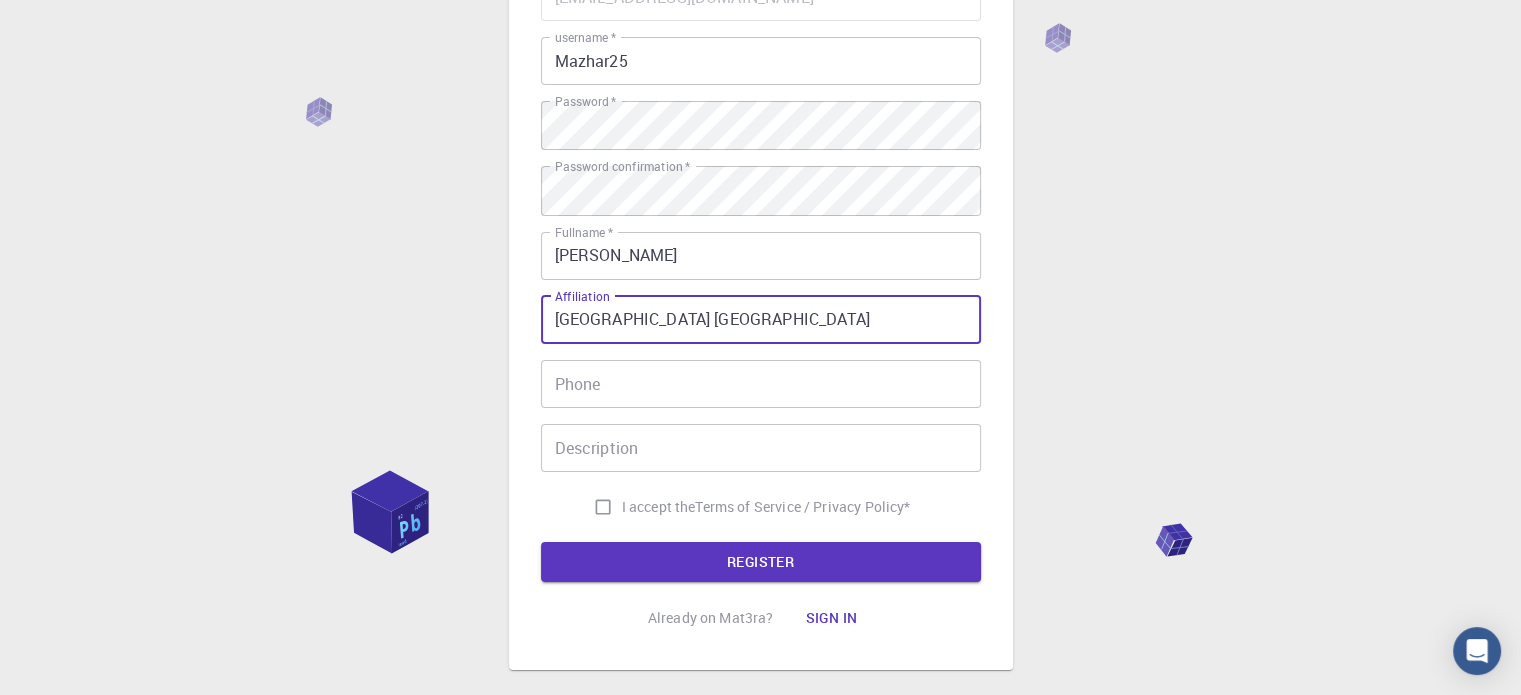 type on "[GEOGRAPHIC_DATA] [GEOGRAPHIC_DATA]" 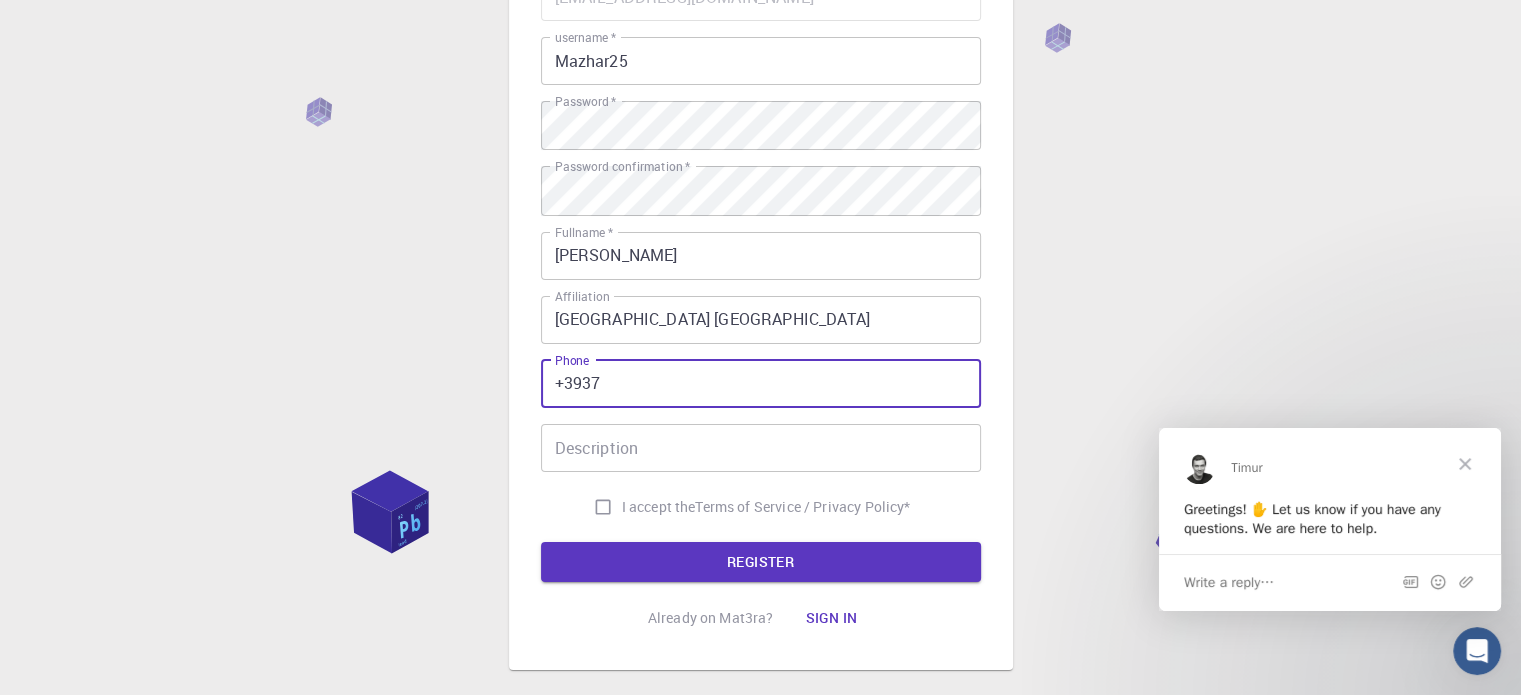 scroll, scrollTop: 0, scrollLeft: 0, axis: both 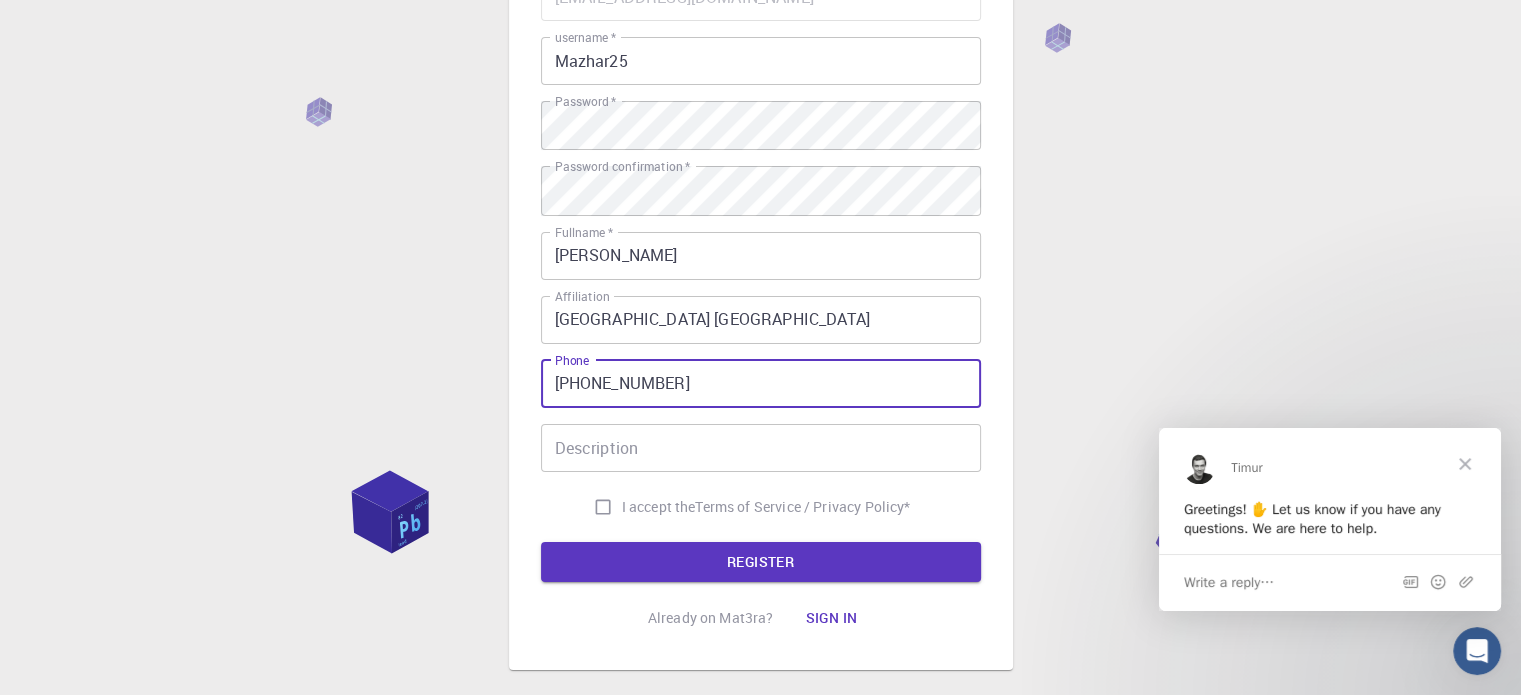 type on "[PHONE_NUMBER]" 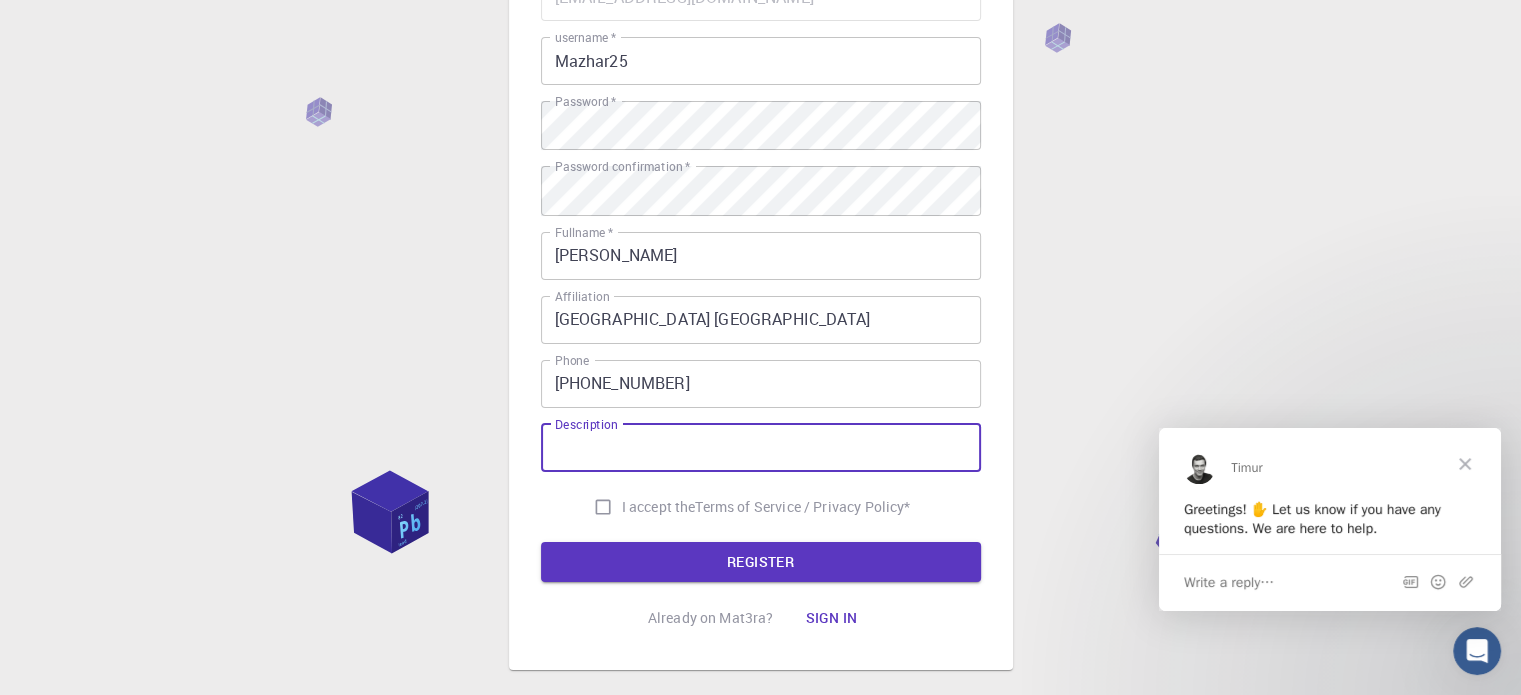 click on "Description" at bounding box center (761, 448) 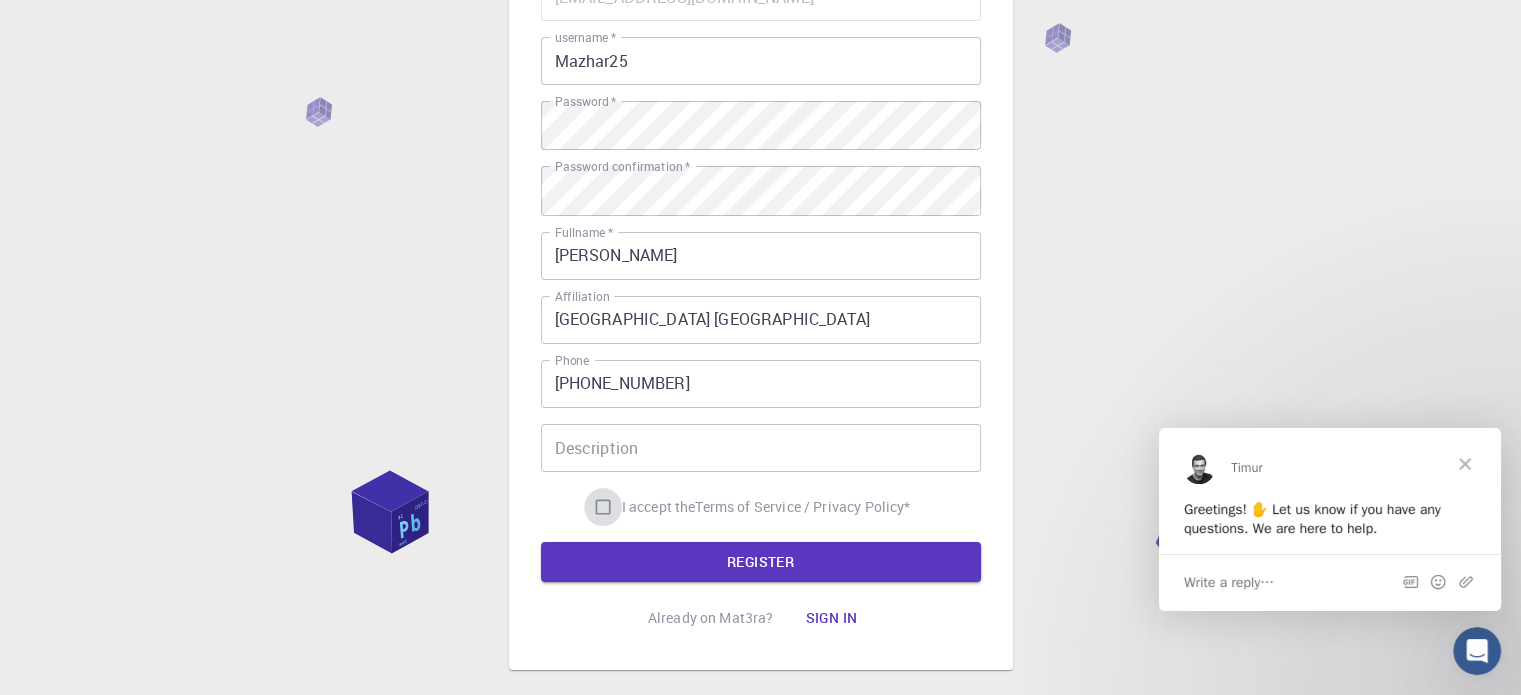 click on "I accept the  Terms of Service / Privacy Policy  *" at bounding box center (603, 507) 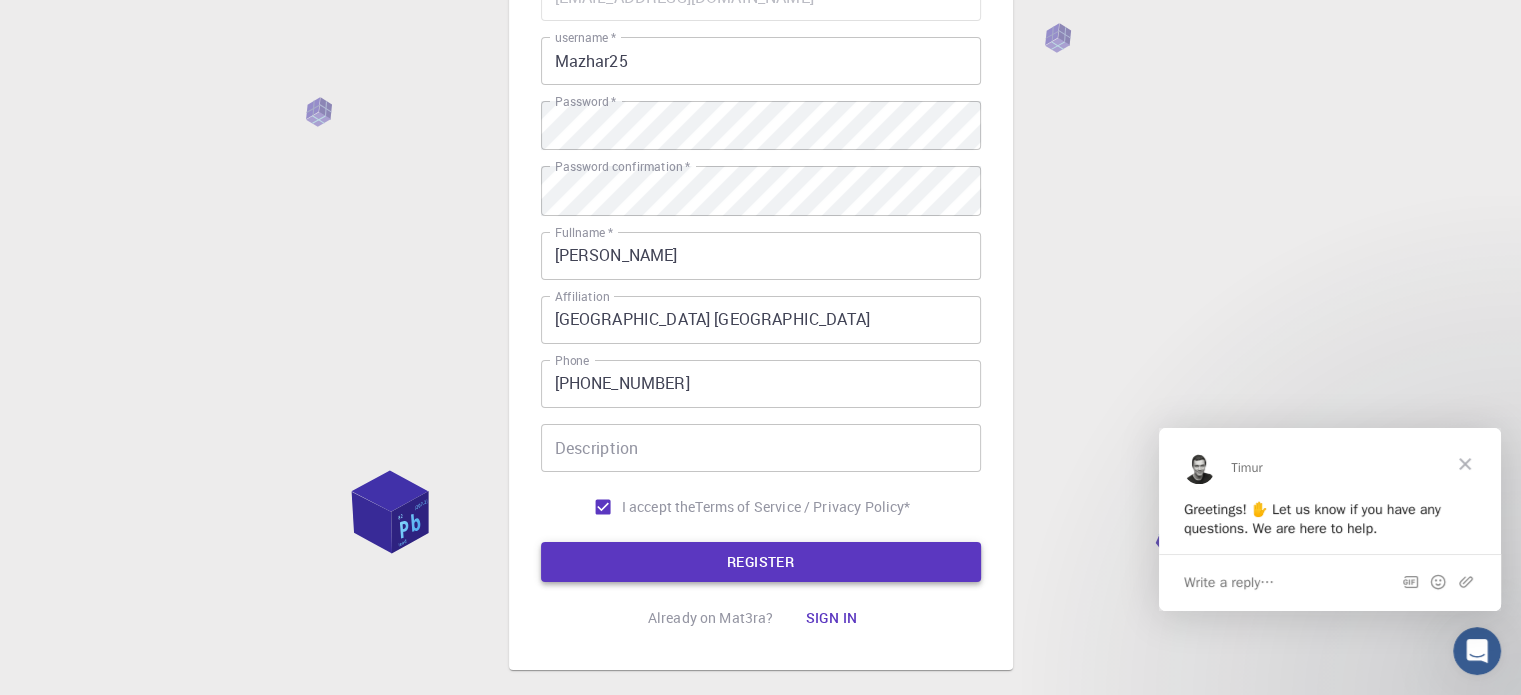 click on "REGISTER" at bounding box center [761, 562] 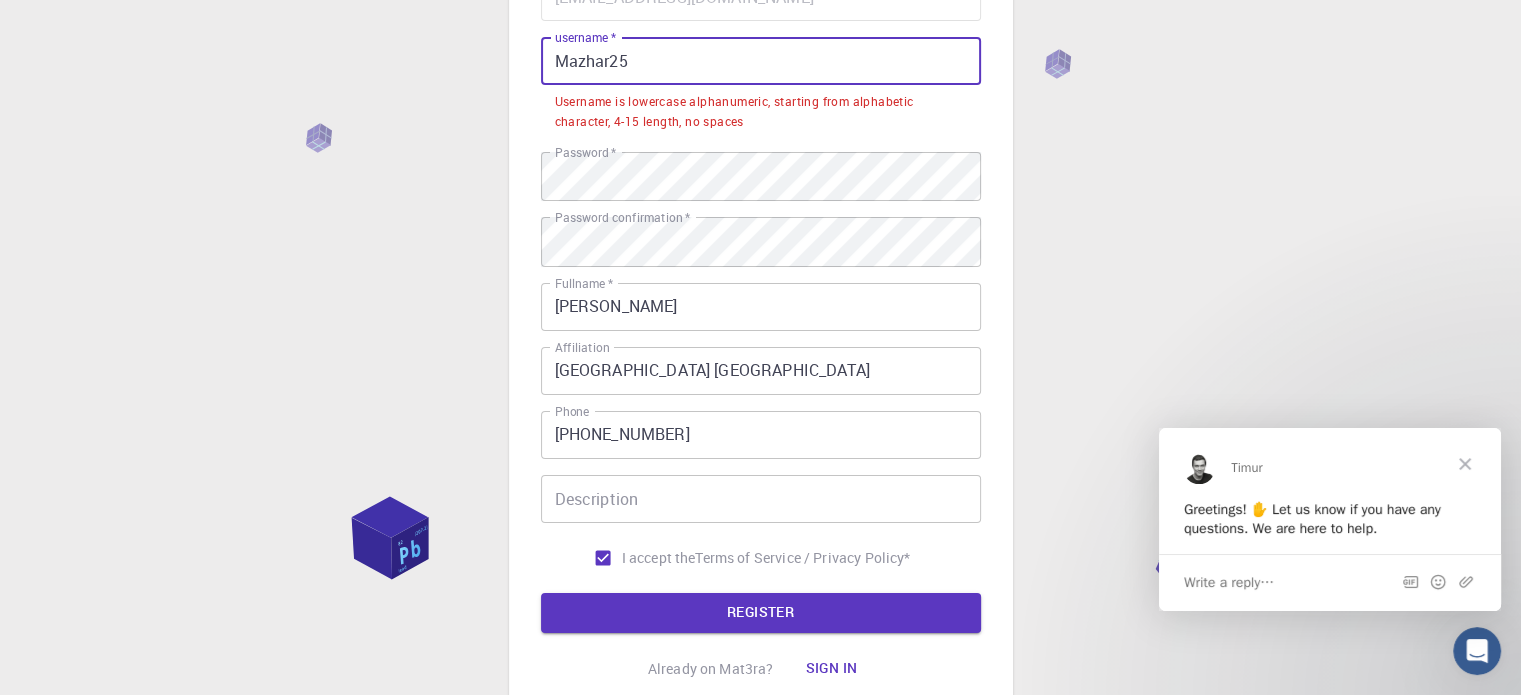 click on "Mazhar25" at bounding box center [761, 61] 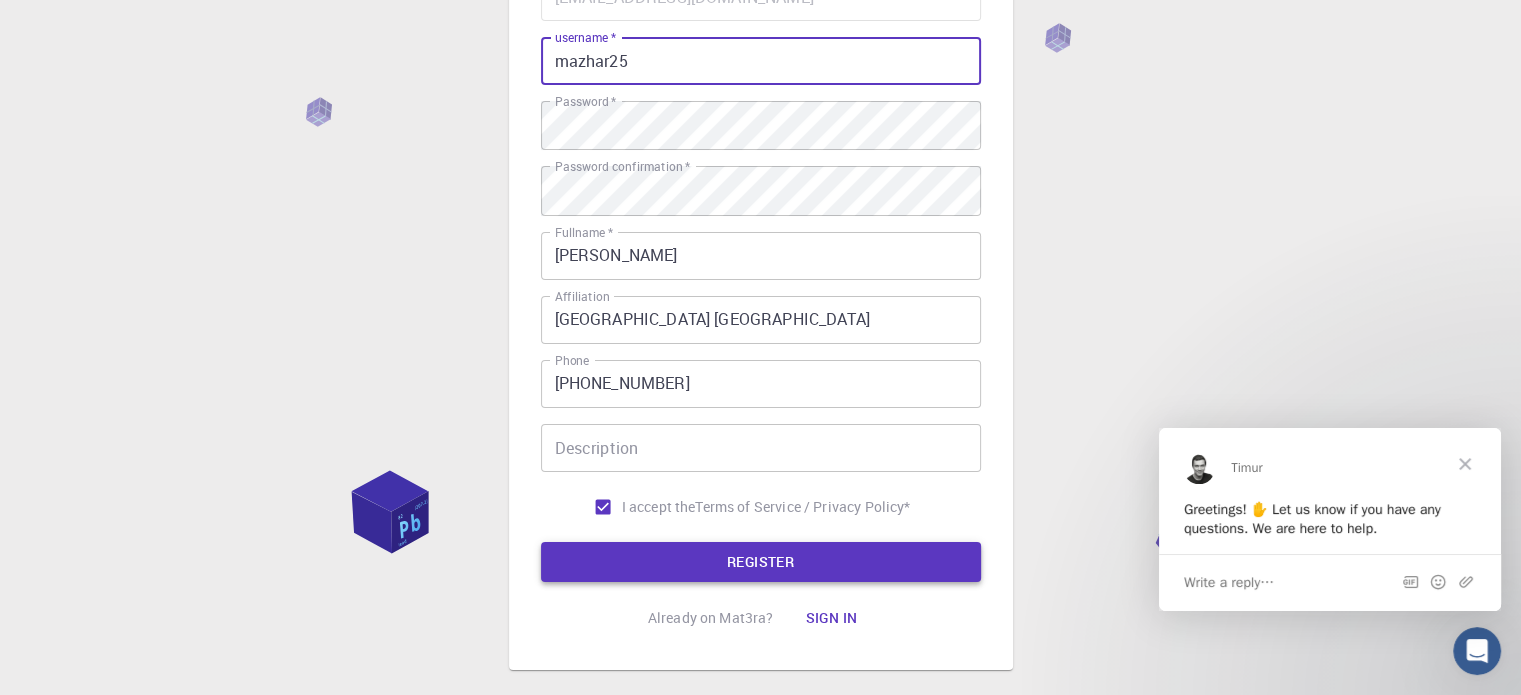 type on "mazhar25" 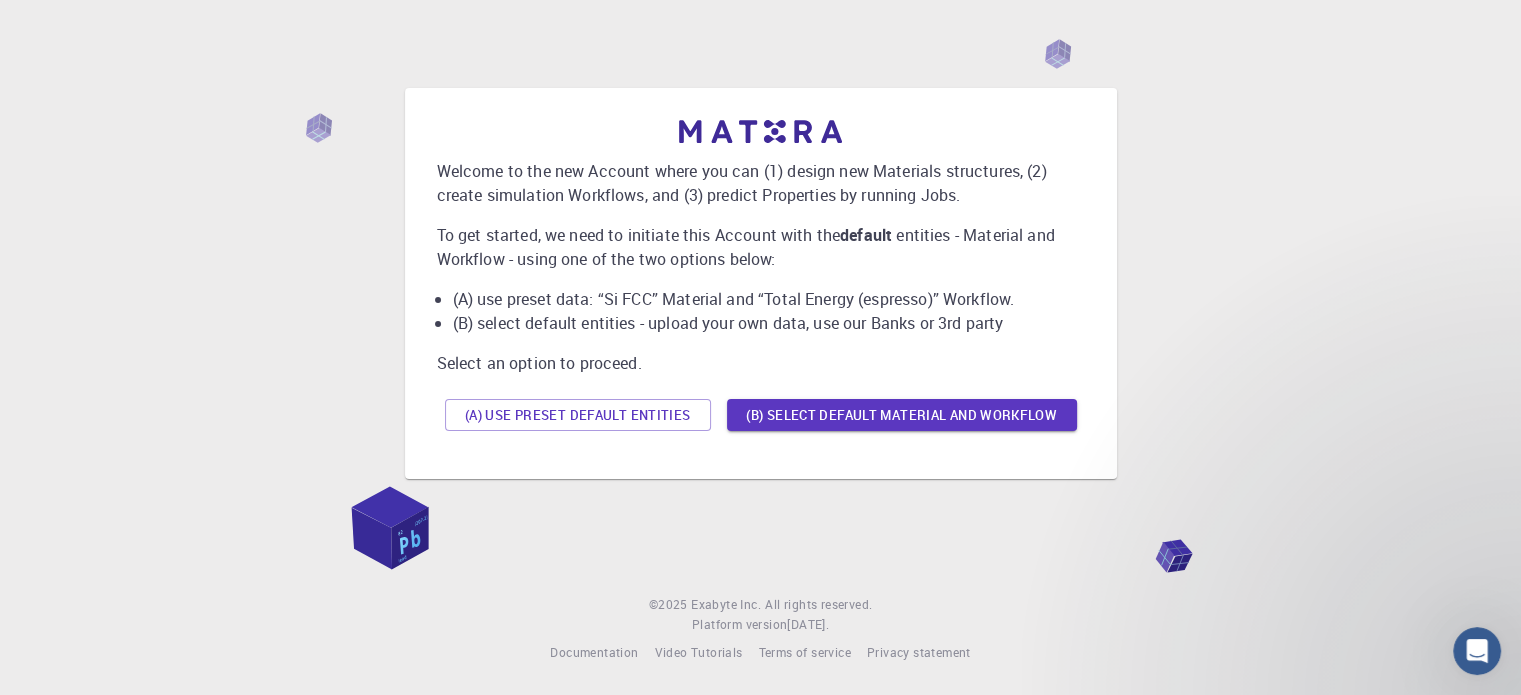 scroll, scrollTop: 0, scrollLeft: 0, axis: both 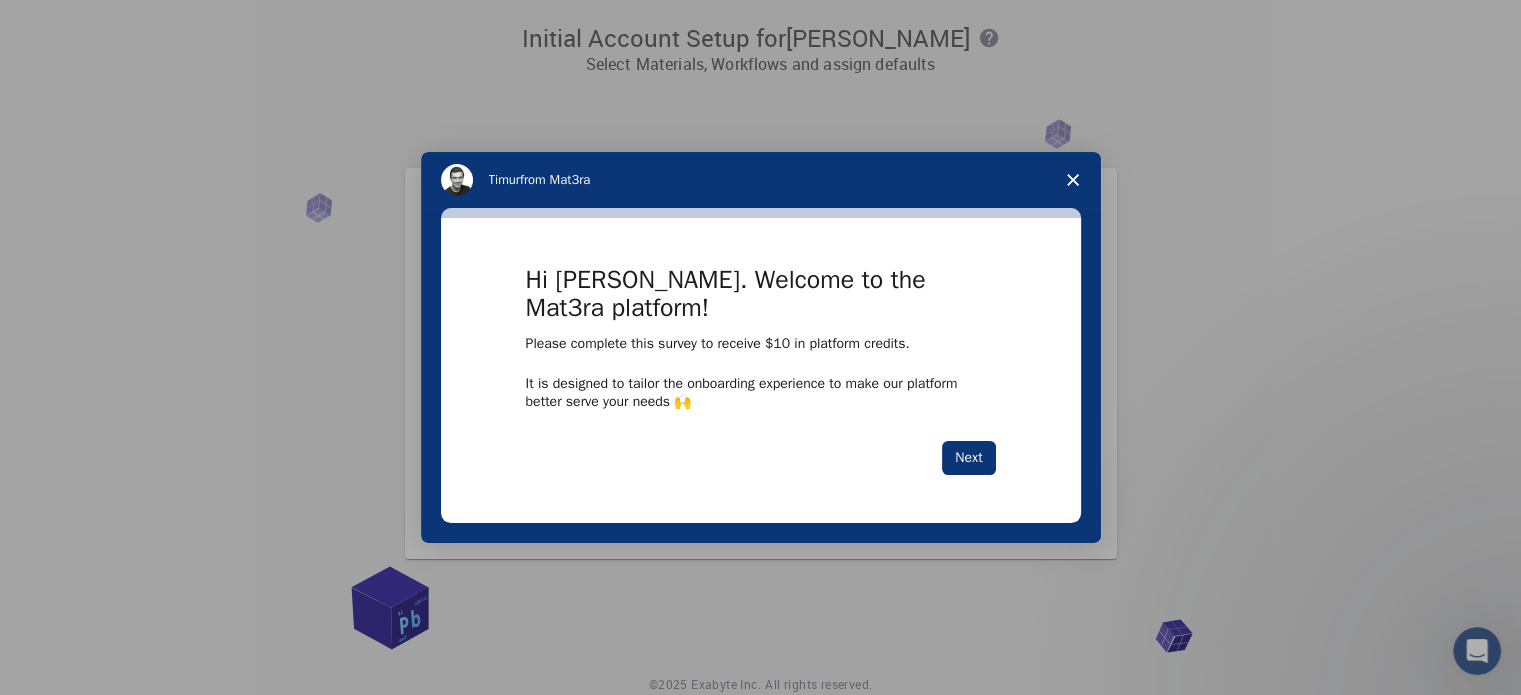 click 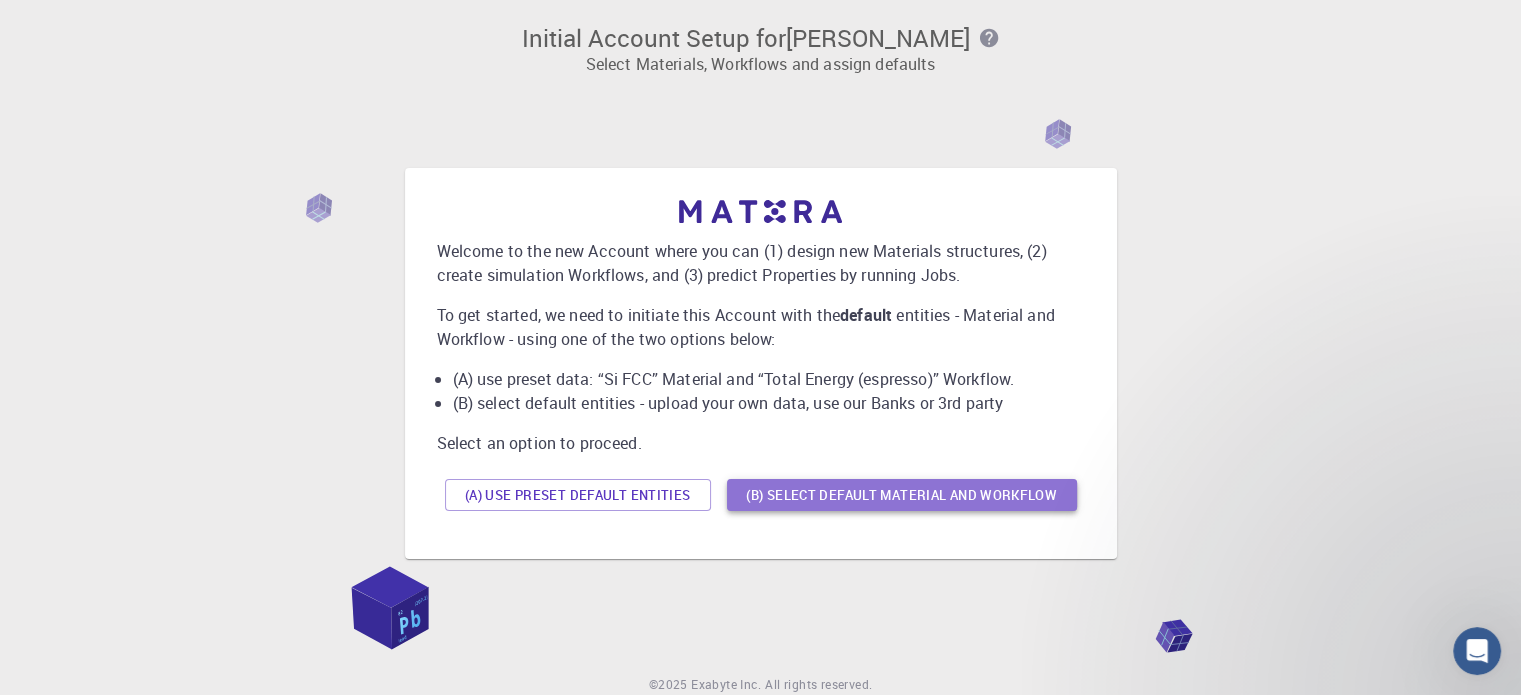 click on "(B) Select default material and workflow" at bounding box center (902, 495) 